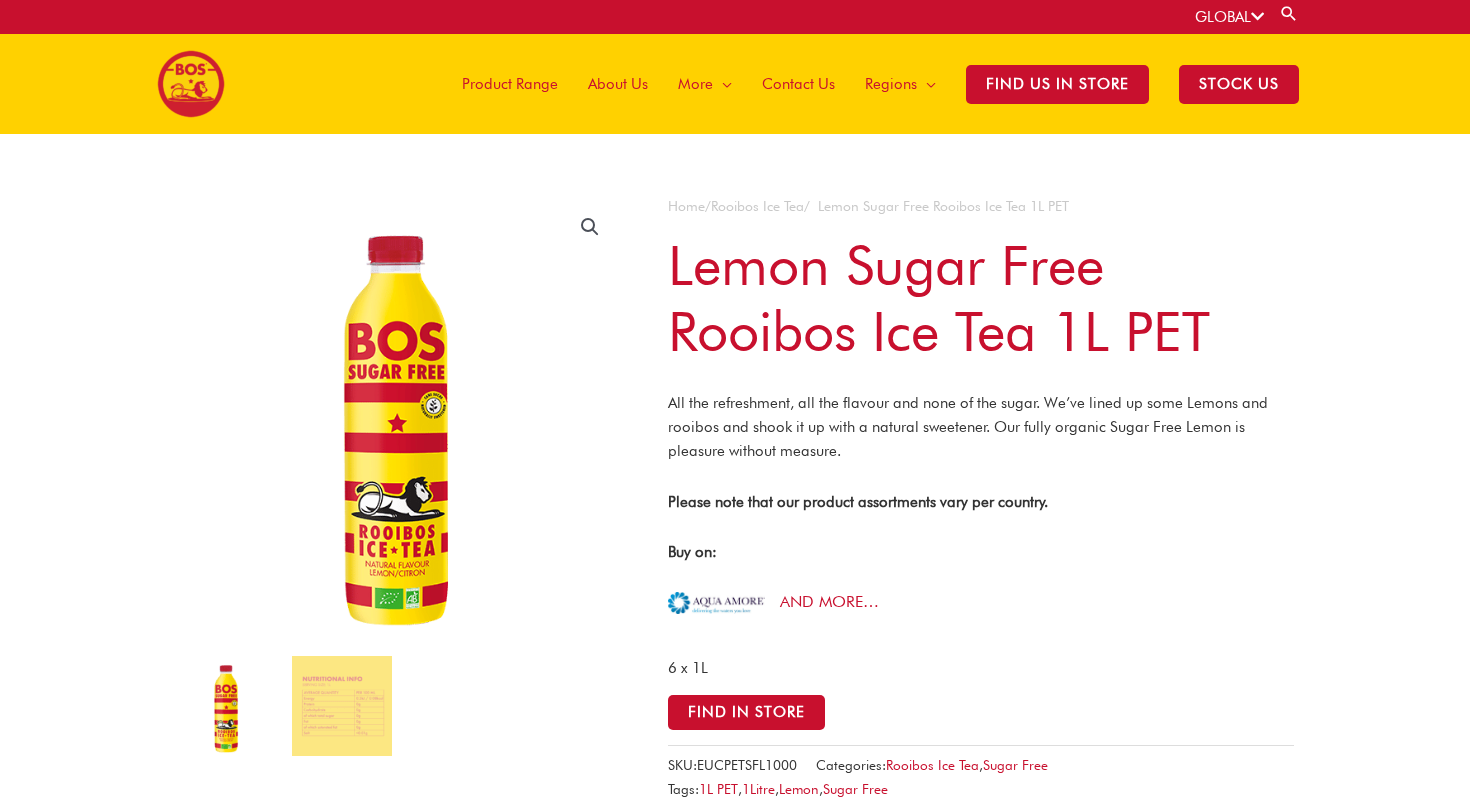scroll, scrollTop: 0, scrollLeft: 0, axis: both 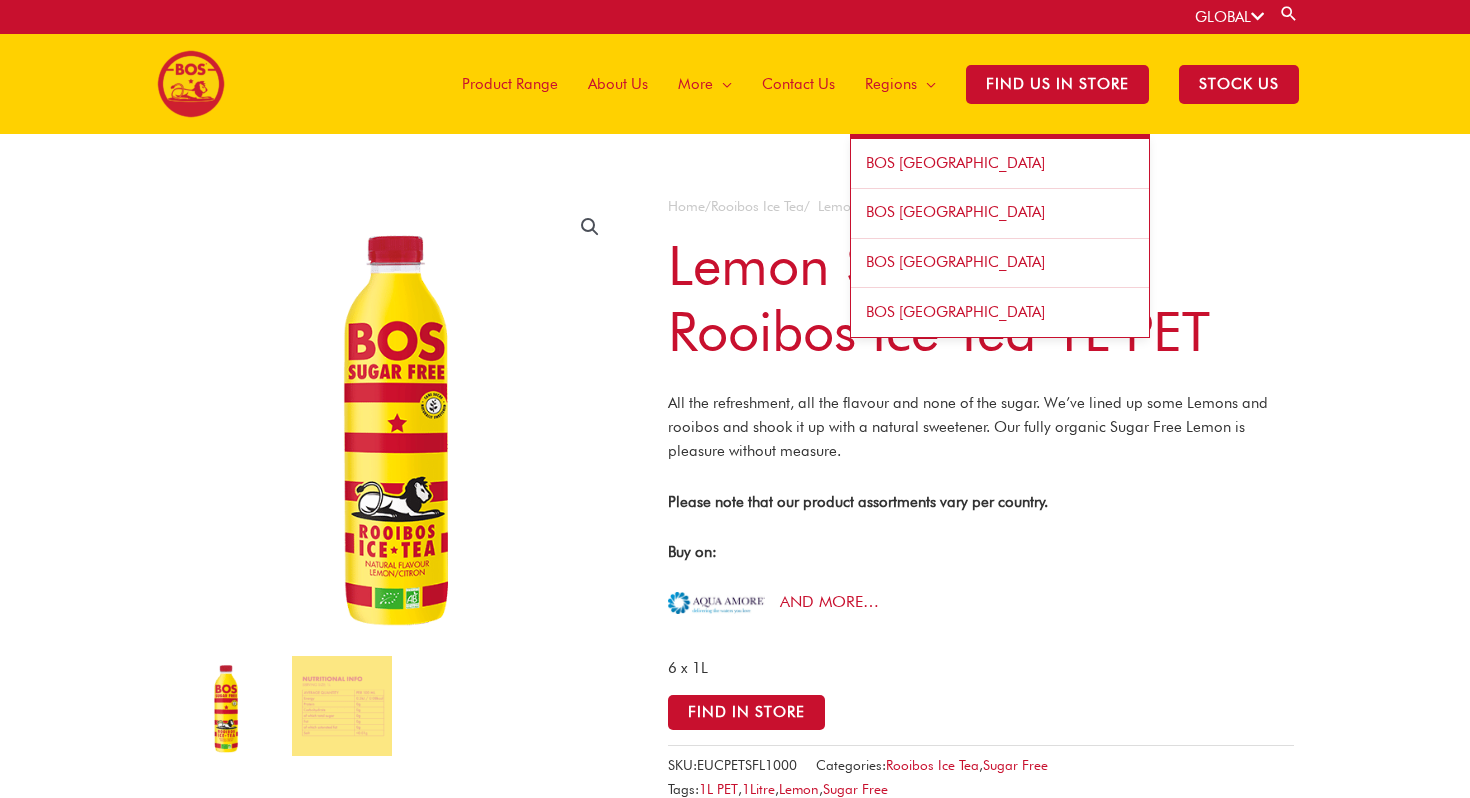 click on "Regions" at bounding box center (891, 84) 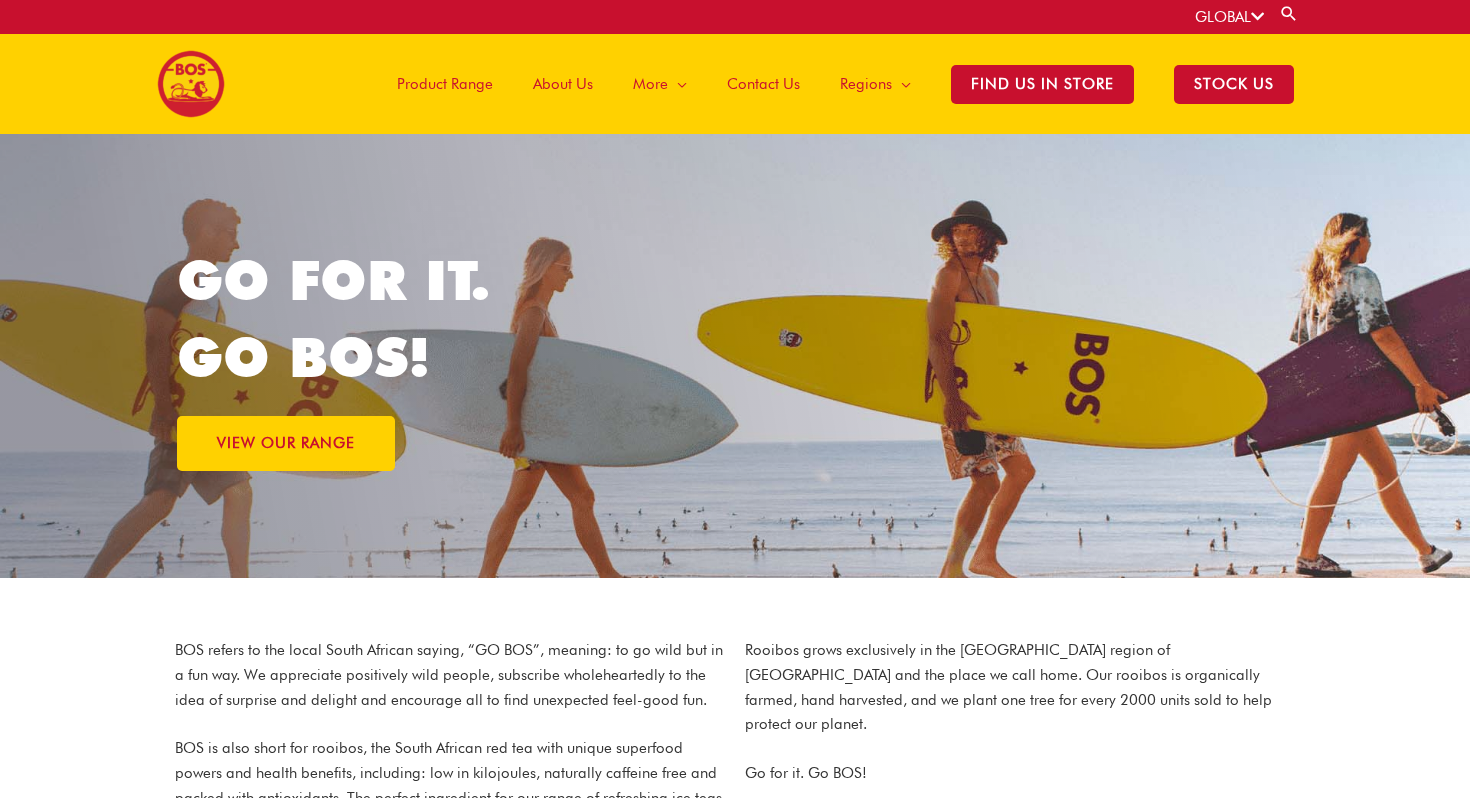scroll, scrollTop: 0, scrollLeft: 0, axis: both 